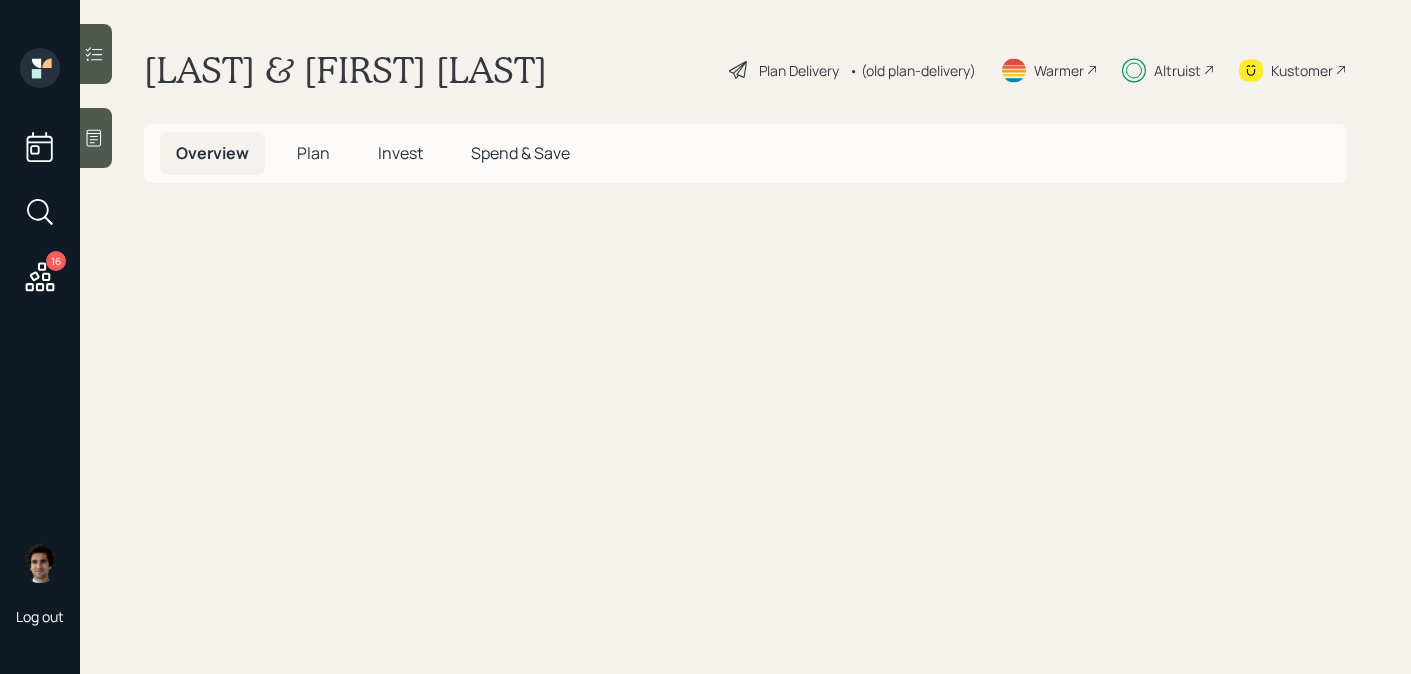 scroll, scrollTop: 0, scrollLeft: 0, axis: both 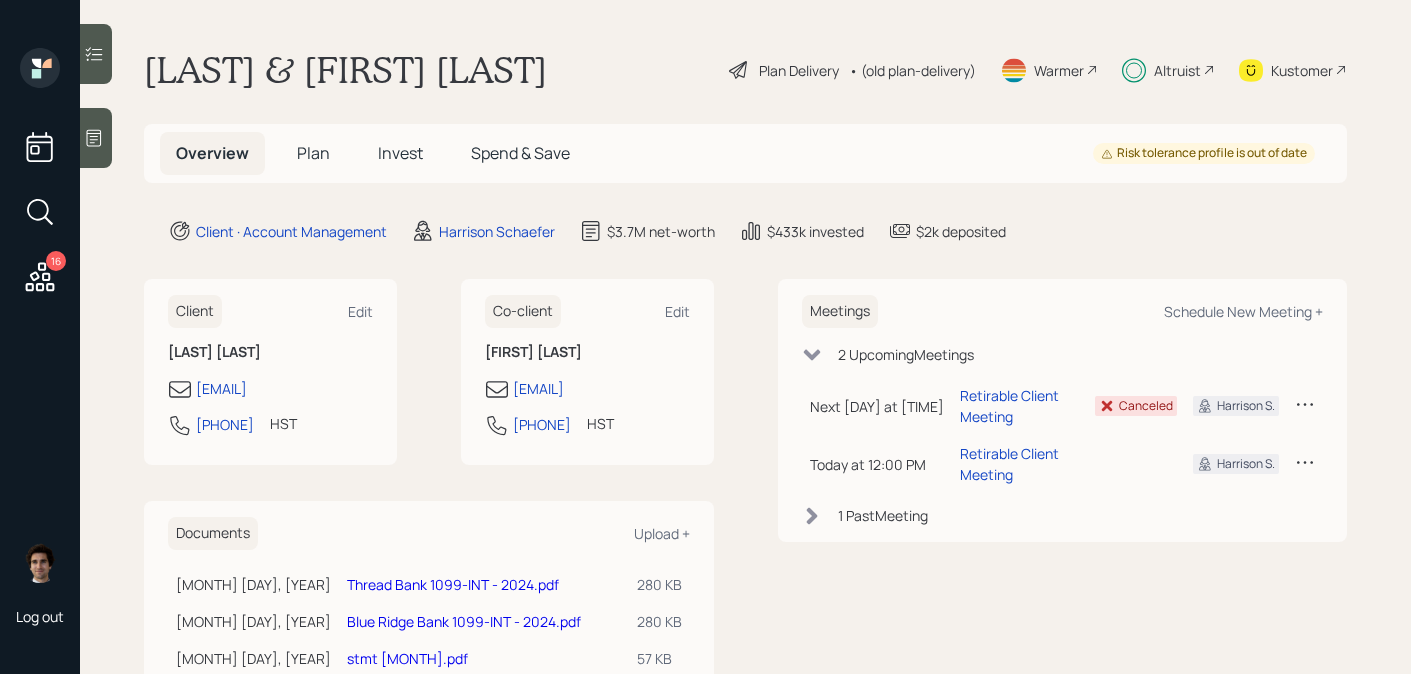click on "Plan" at bounding box center (313, 153) 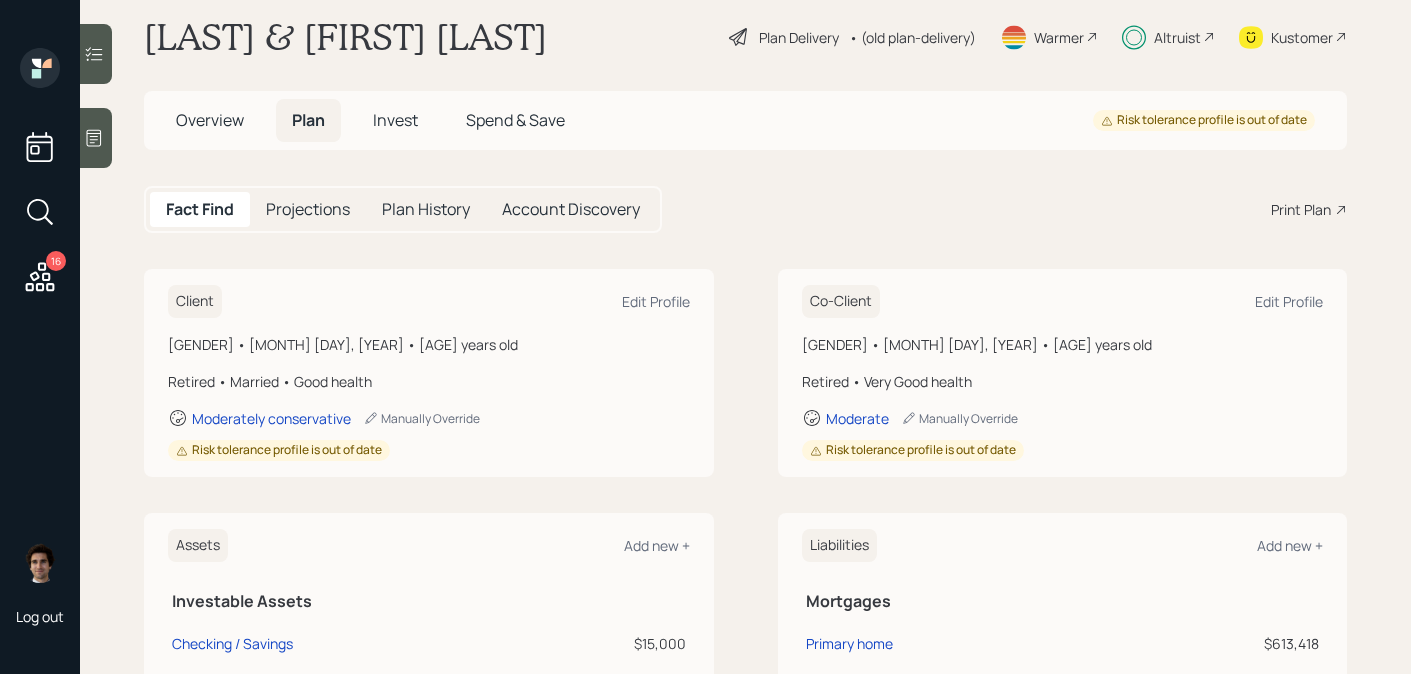 scroll, scrollTop: 0, scrollLeft: 0, axis: both 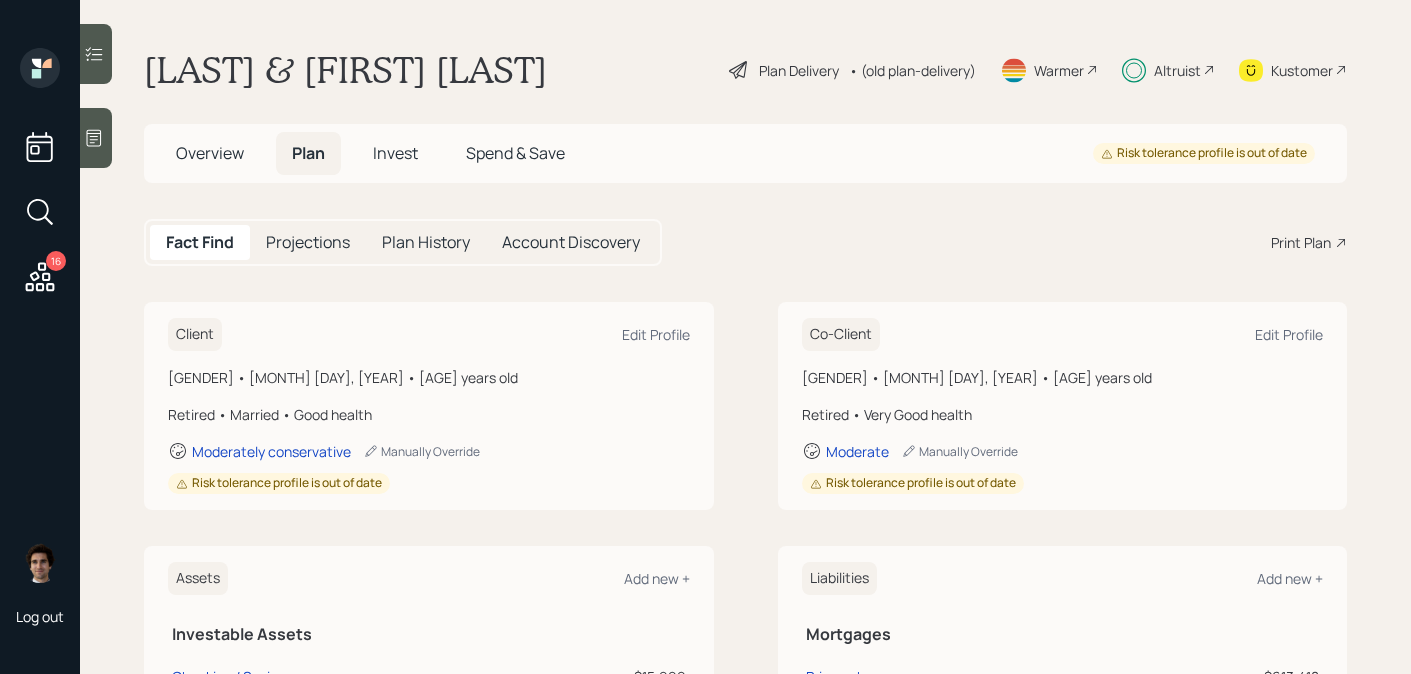 click on "Plan Delivery" at bounding box center [799, 70] 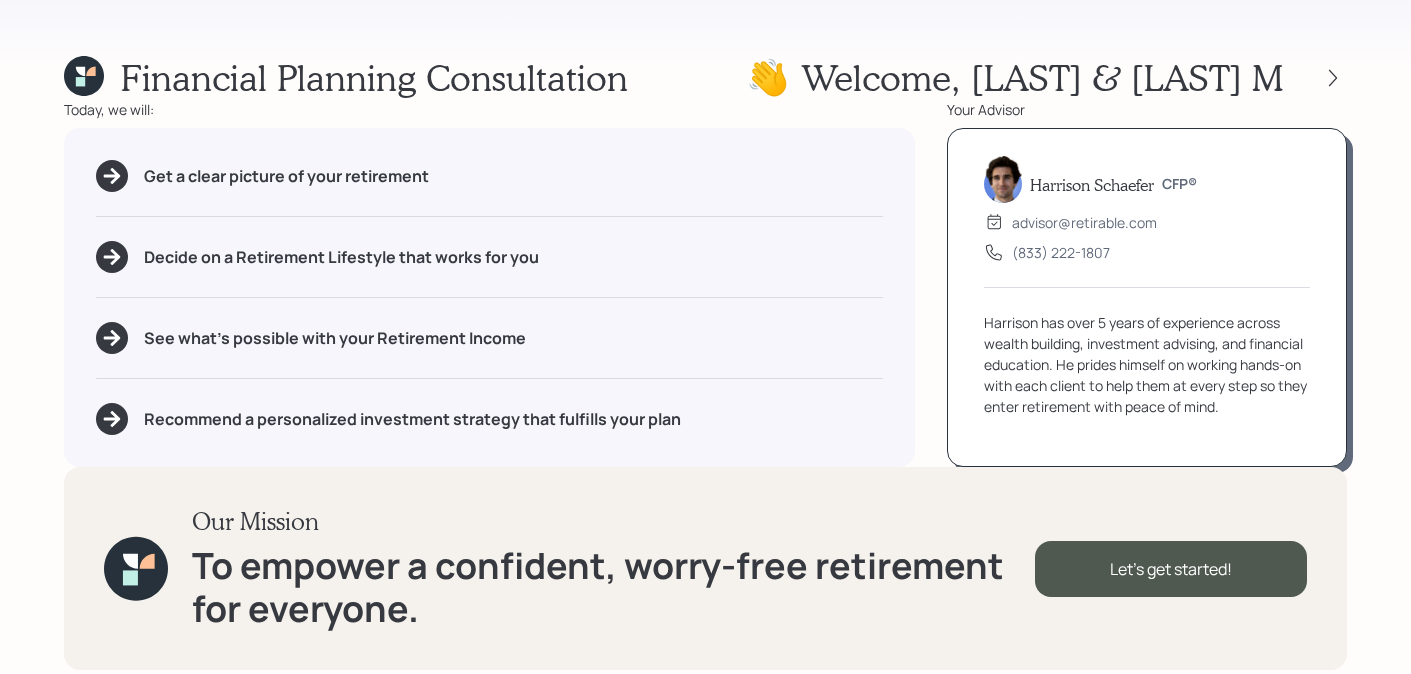 click at bounding box center [1333, 78] 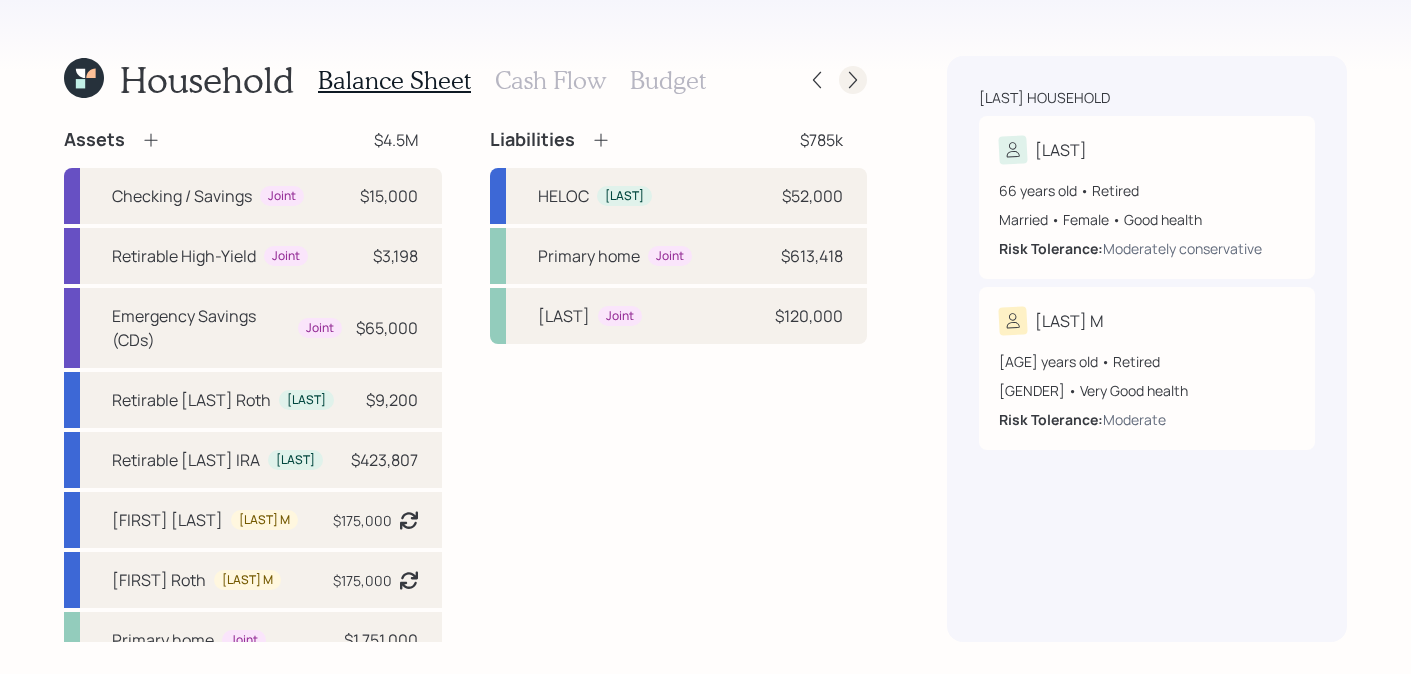 click 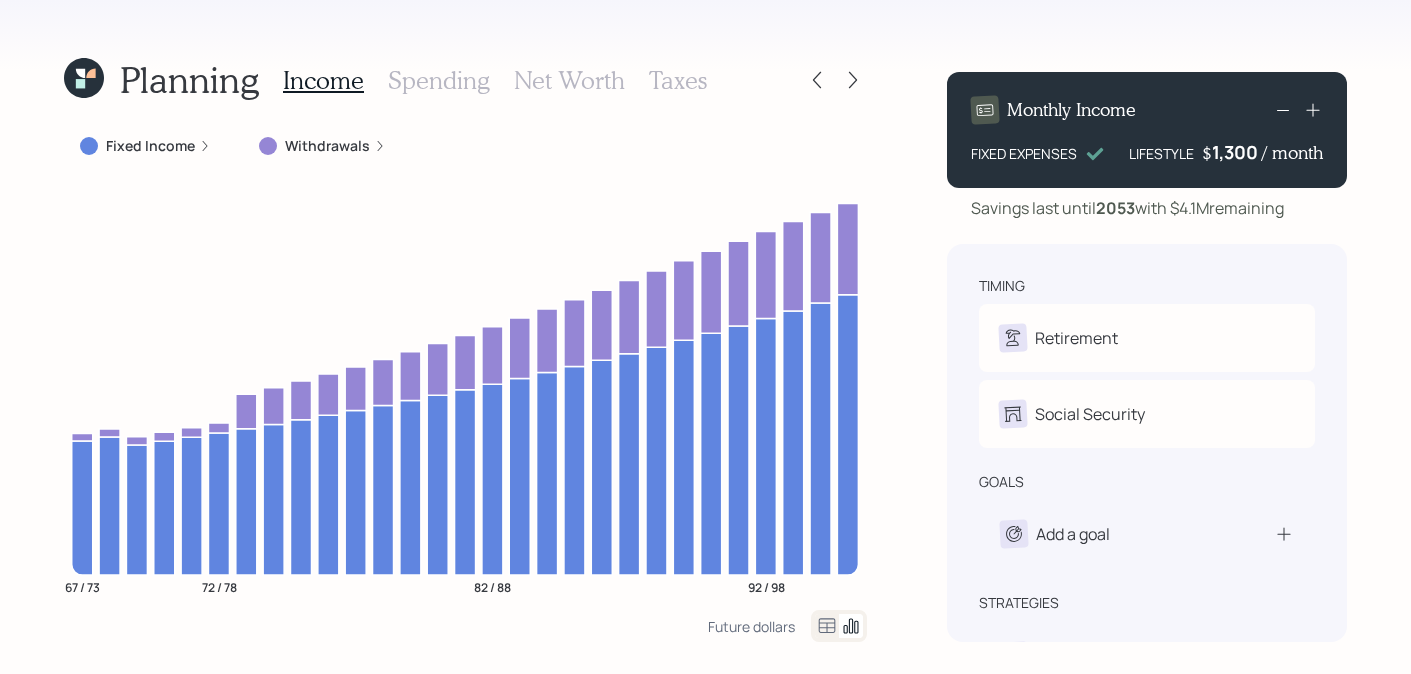 click on "Spending" at bounding box center (439, 80) 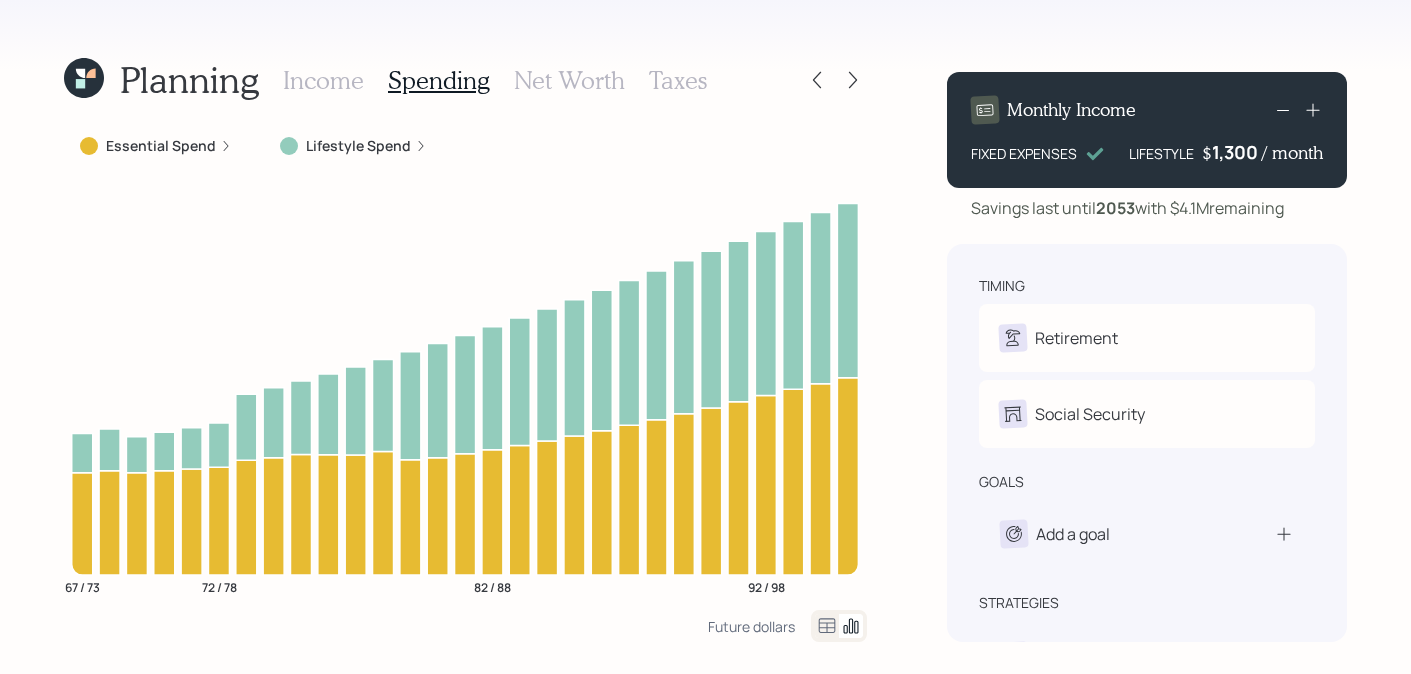 click 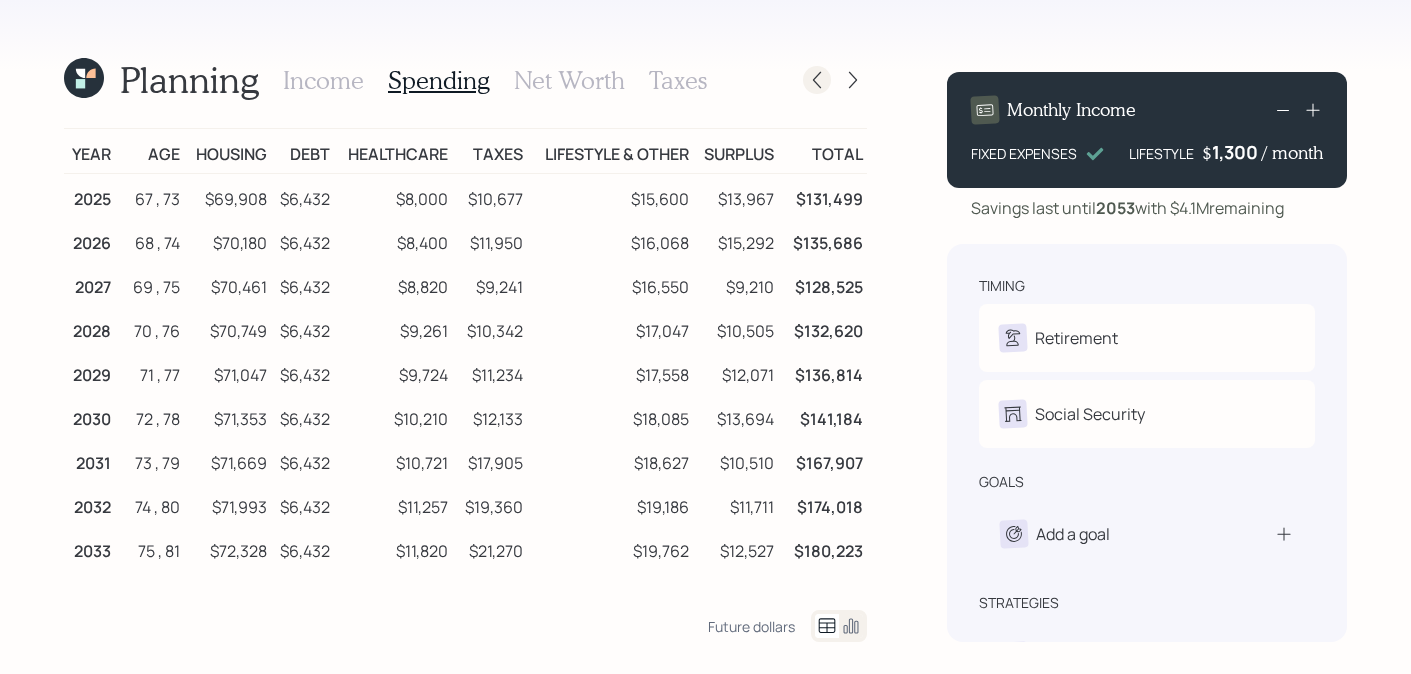 click 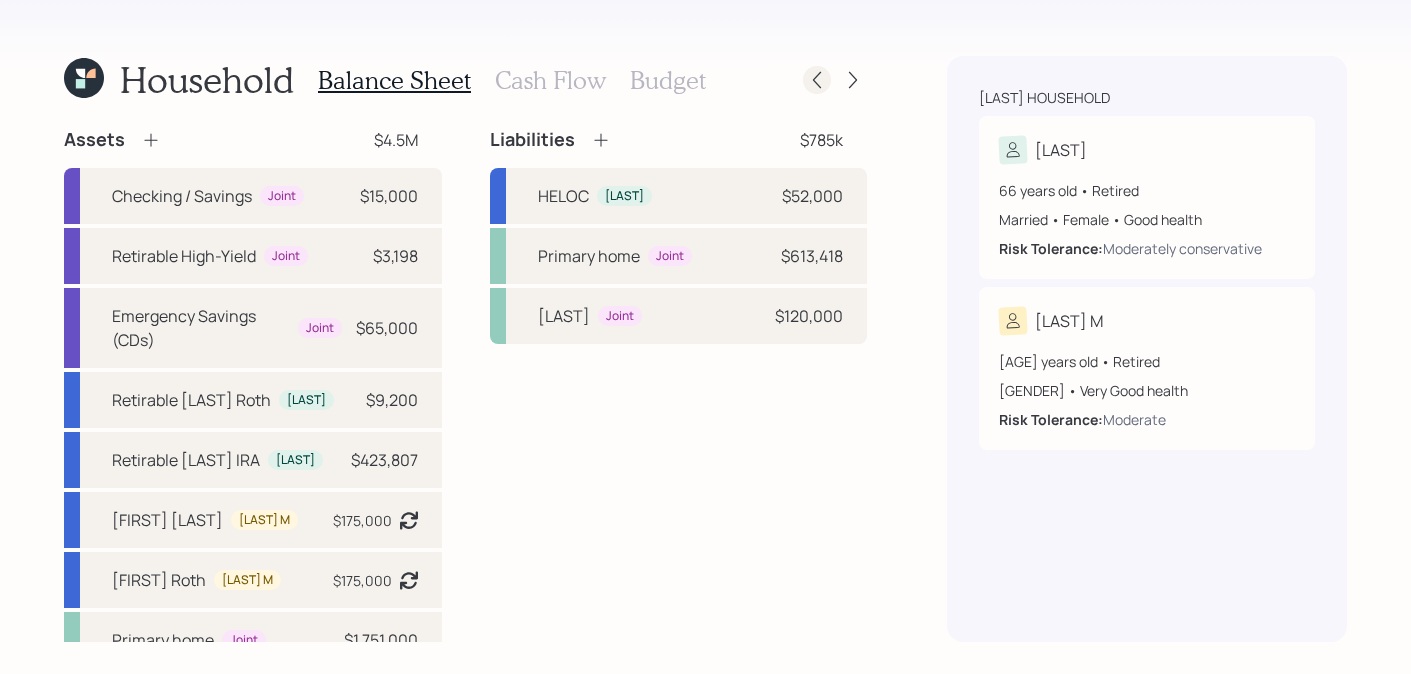 click 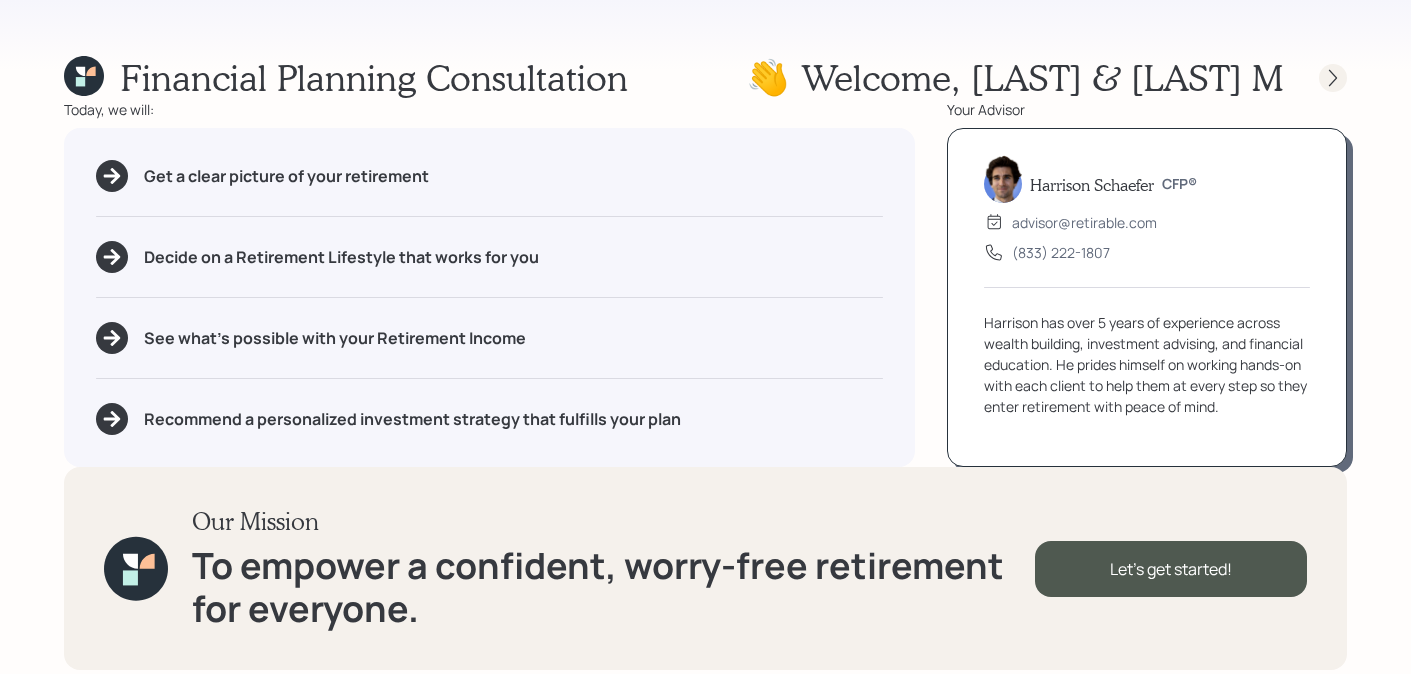 click 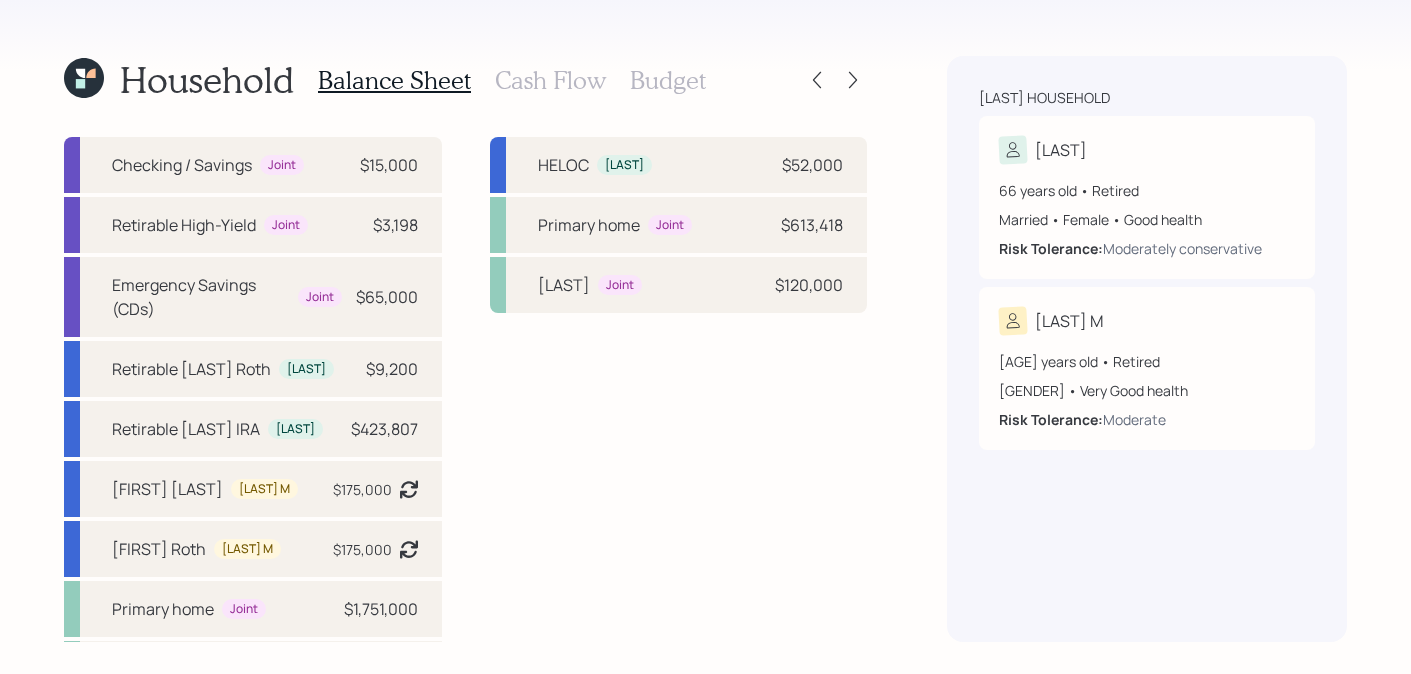 scroll, scrollTop: 0, scrollLeft: 0, axis: both 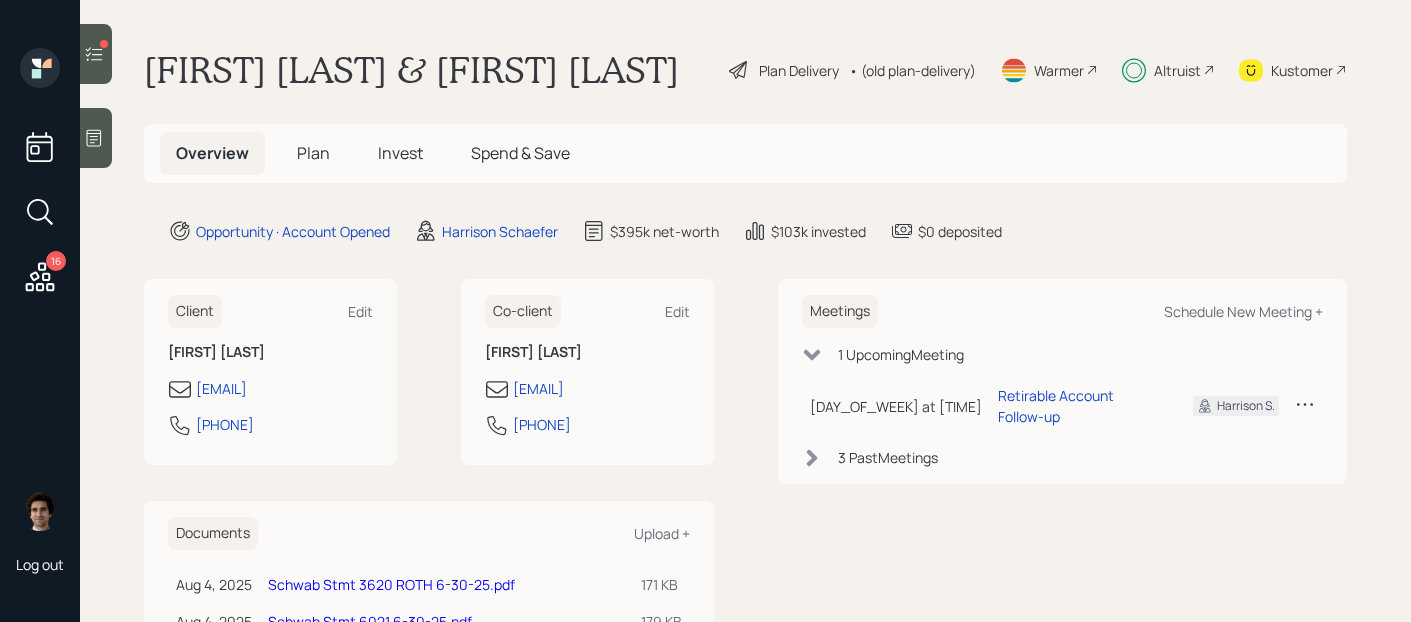 click 